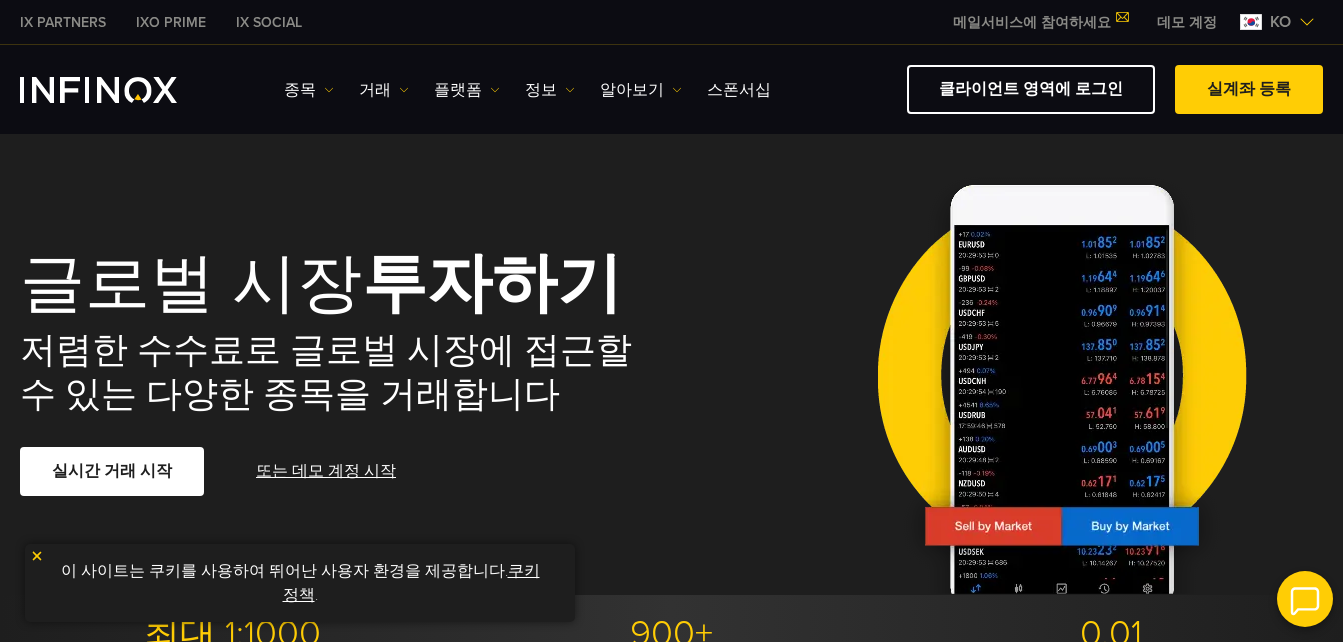 scroll, scrollTop: 0, scrollLeft: 0, axis: both 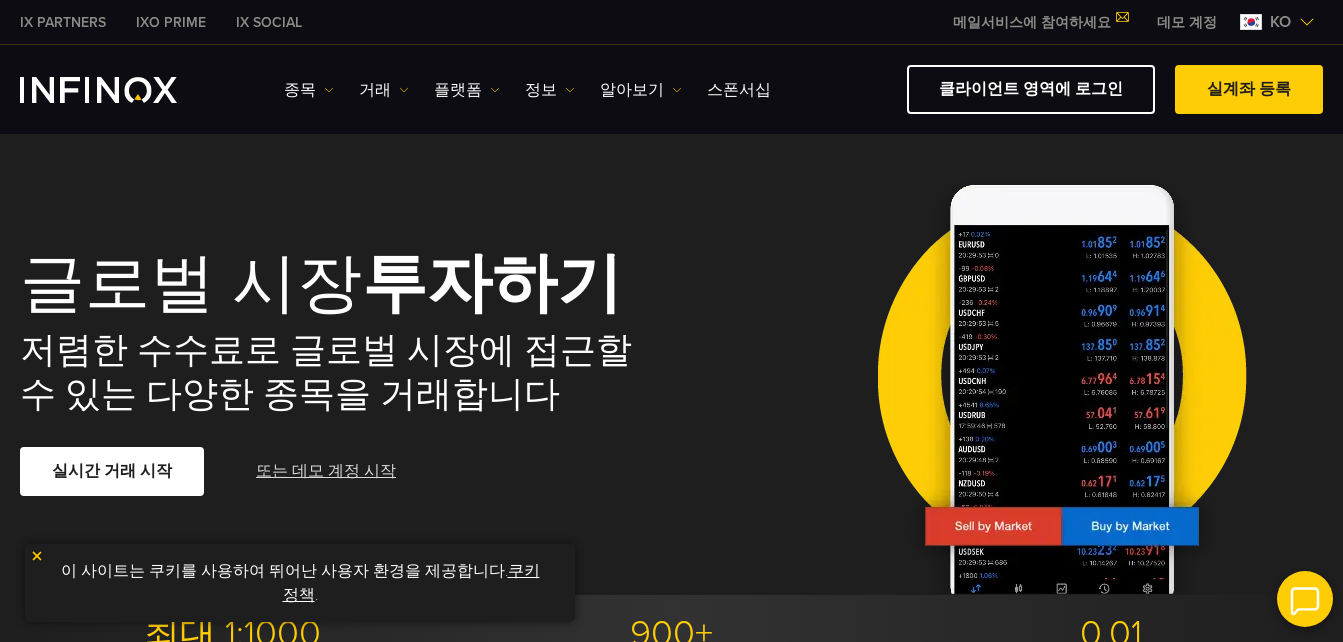 click on "또는 데모 계정 시작" at bounding box center (326, 471) 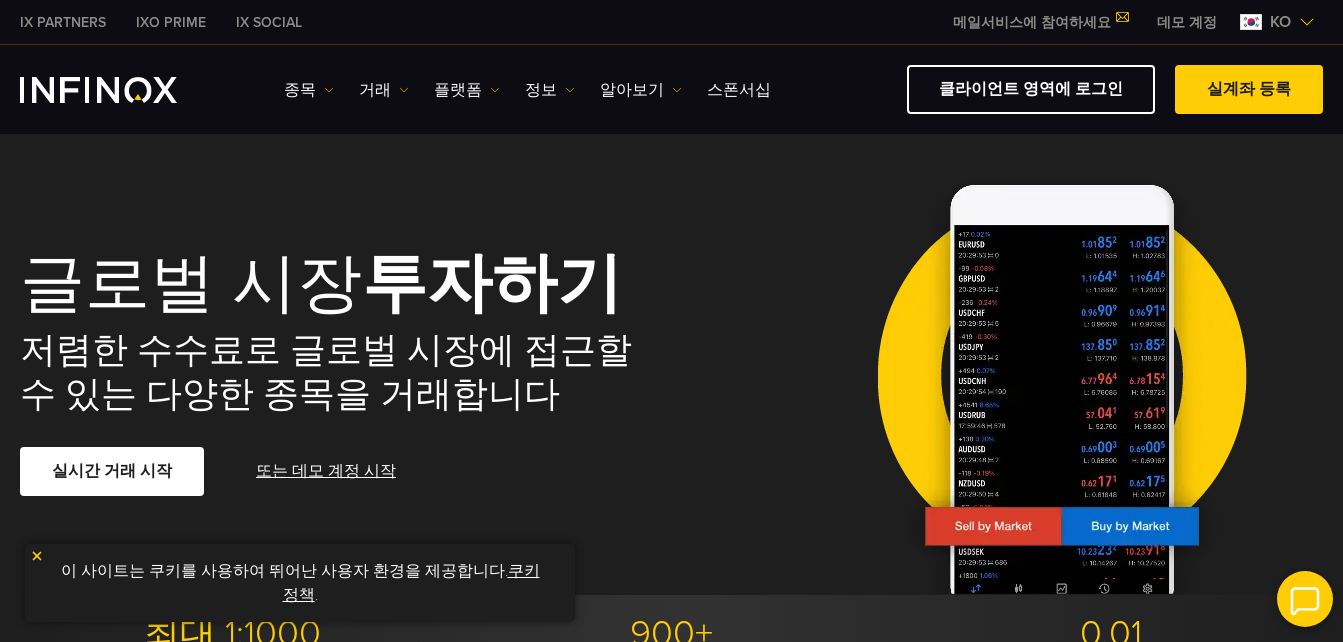 scroll, scrollTop: 0, scrollLeft: 0, axis: both 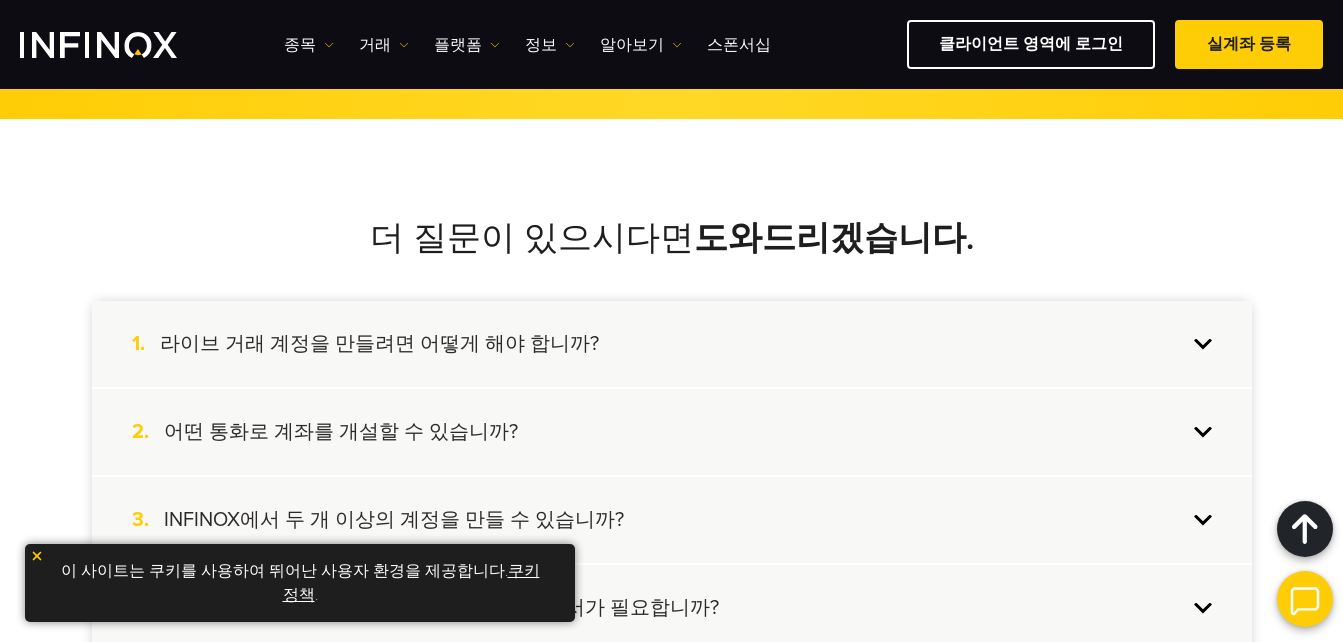 click on "라이브 거래 계정을 만들려면 어떻게 해야 합니까?" at bounding box center [379, 344] 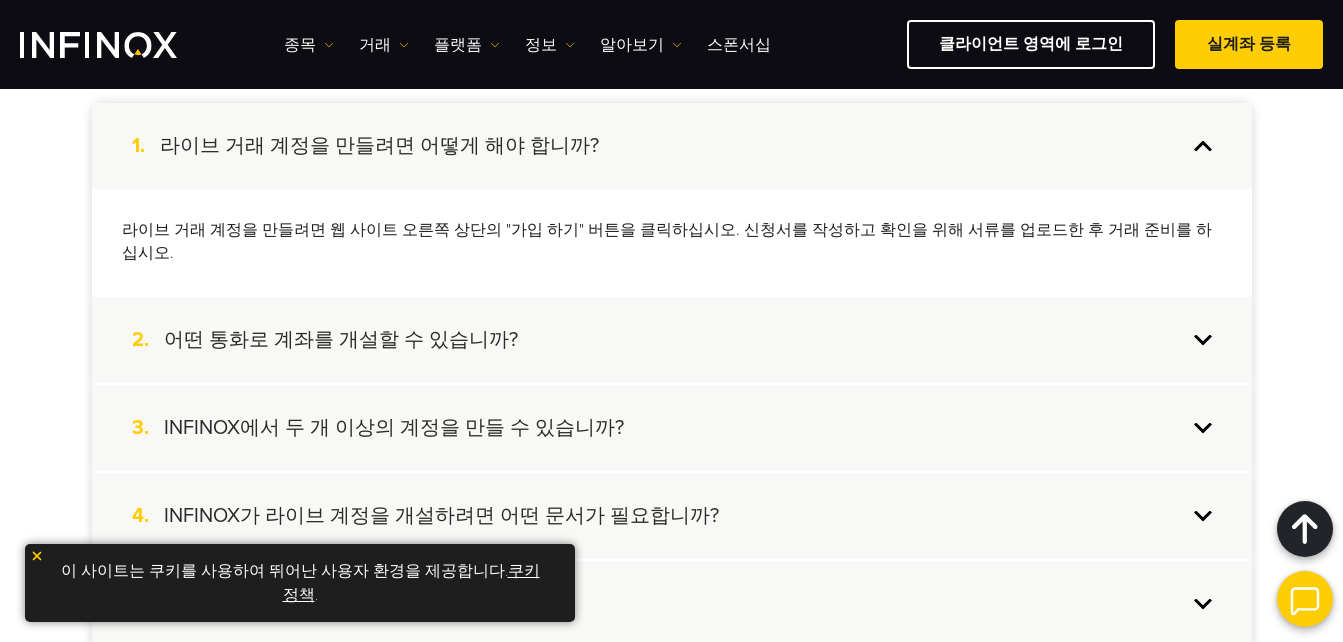 scroll, scrollTop: 1900, scrollLeft: 0, axis: vertical 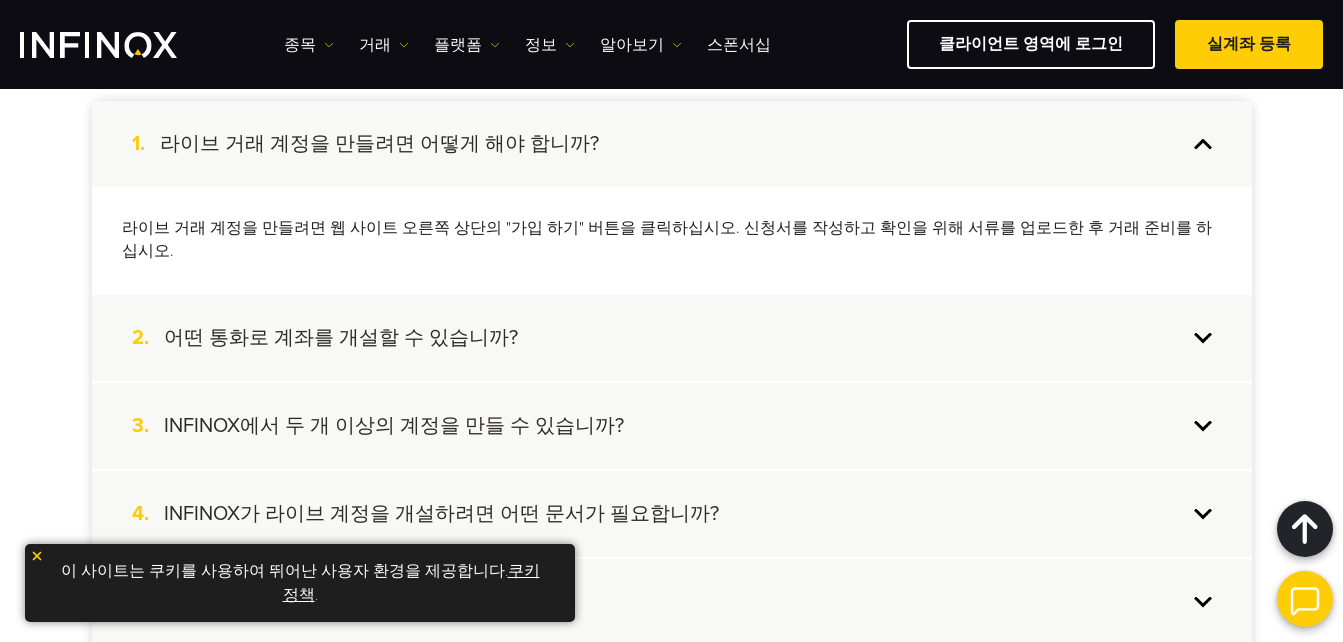click on "어떤 통화로 계좌를 개설할 수 있습니까?" at bounding box center [341, 338] 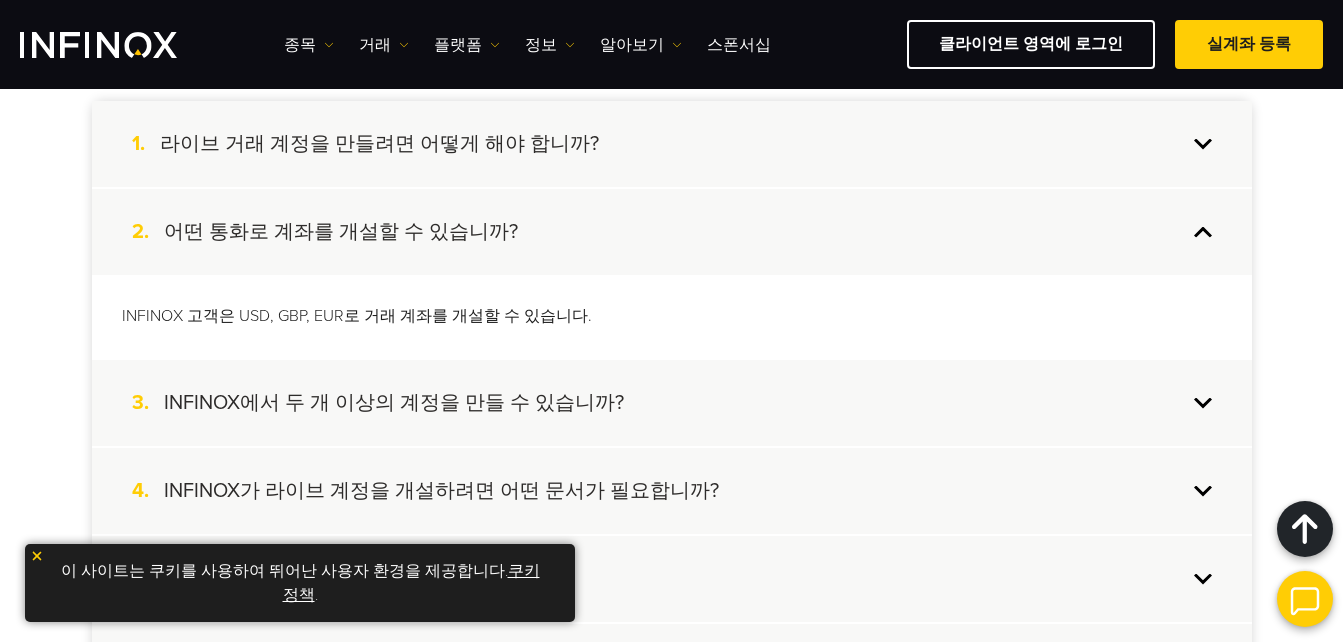 click on "INFINOX에서 두 개 이상의 계정을 만들 수 있습니까?" at bounding box center (394, 403) 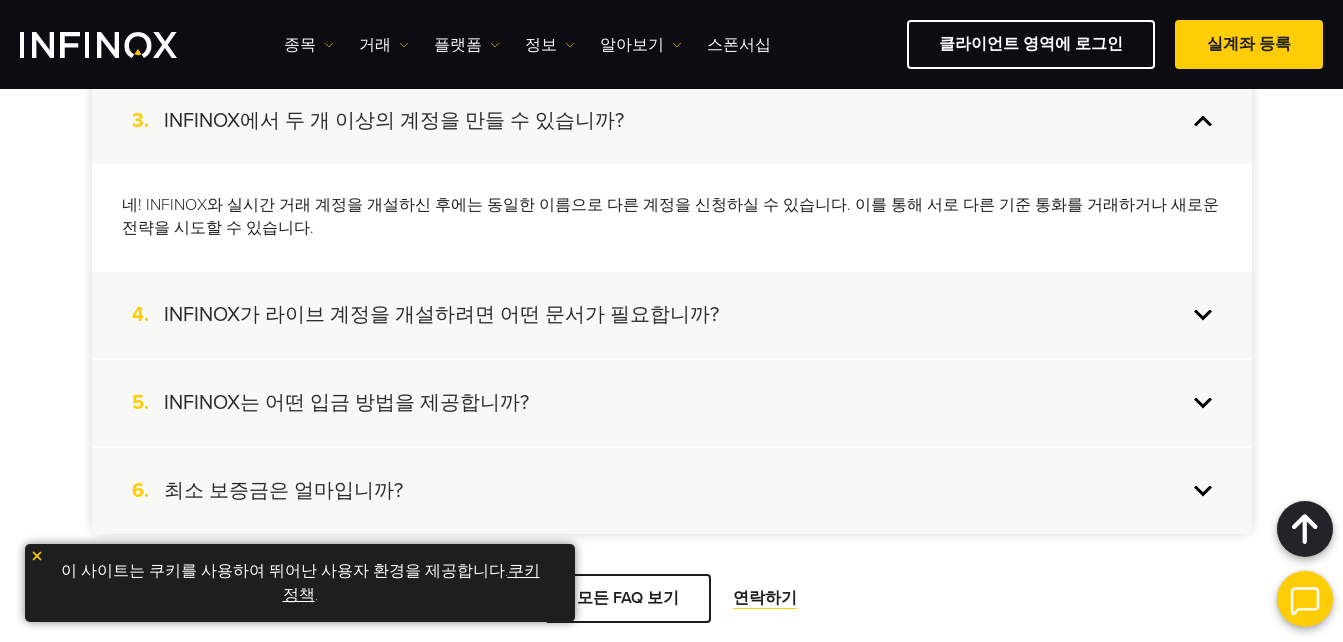 scroll, scrollTop: 2100, scrollLeft: 0, axis: vertical 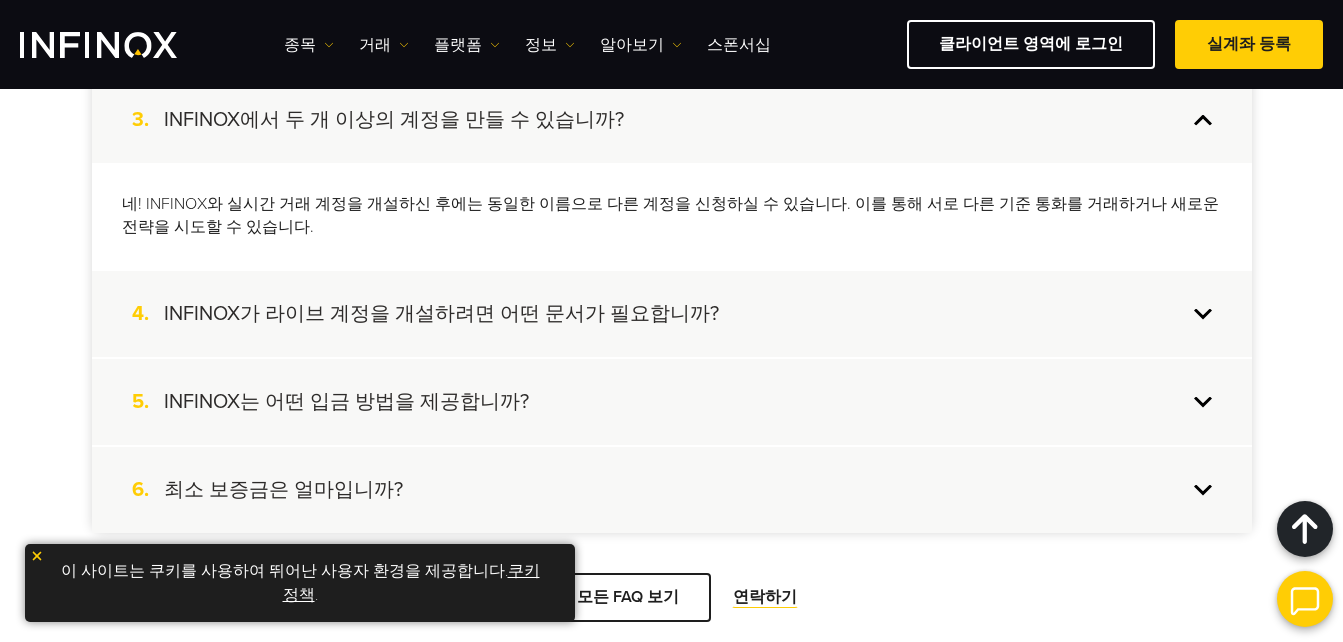 click on "INFINOX가 라이브 계정을 개설하려면 어떤 문서가 필요합니까?" at bounding box center [441, 314] 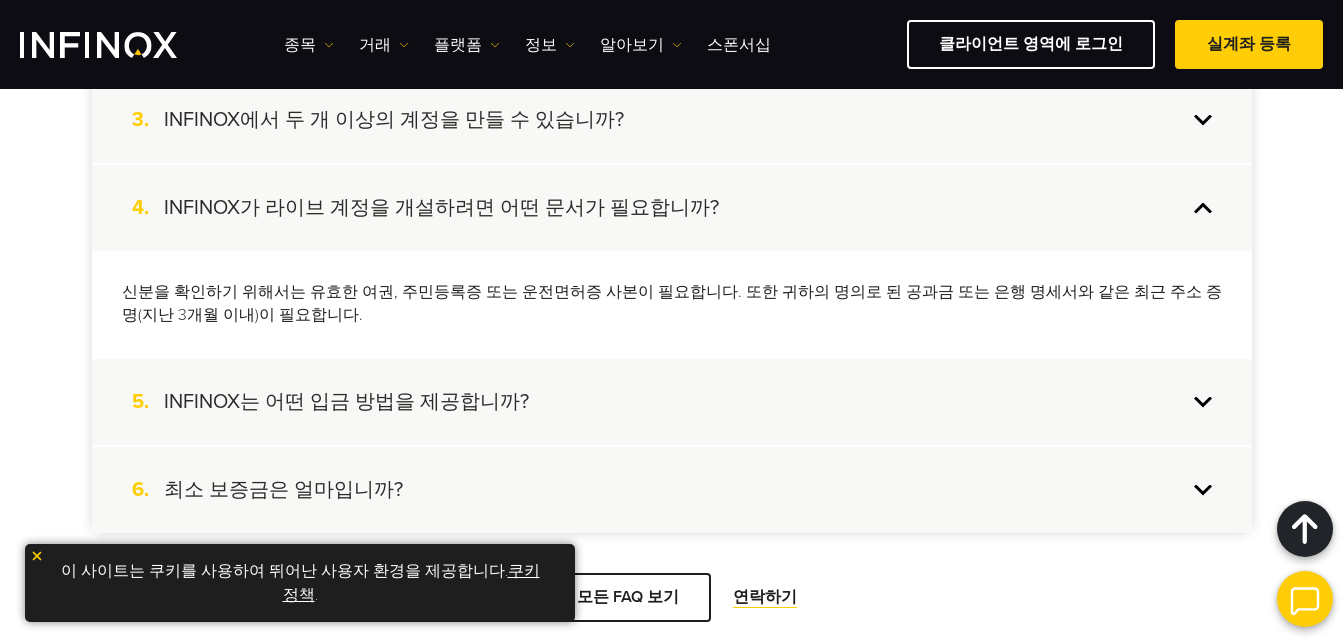 click on "INFINOX는 어떤 입금 방법을 제공합니까?" at bounding box center [346, 402] 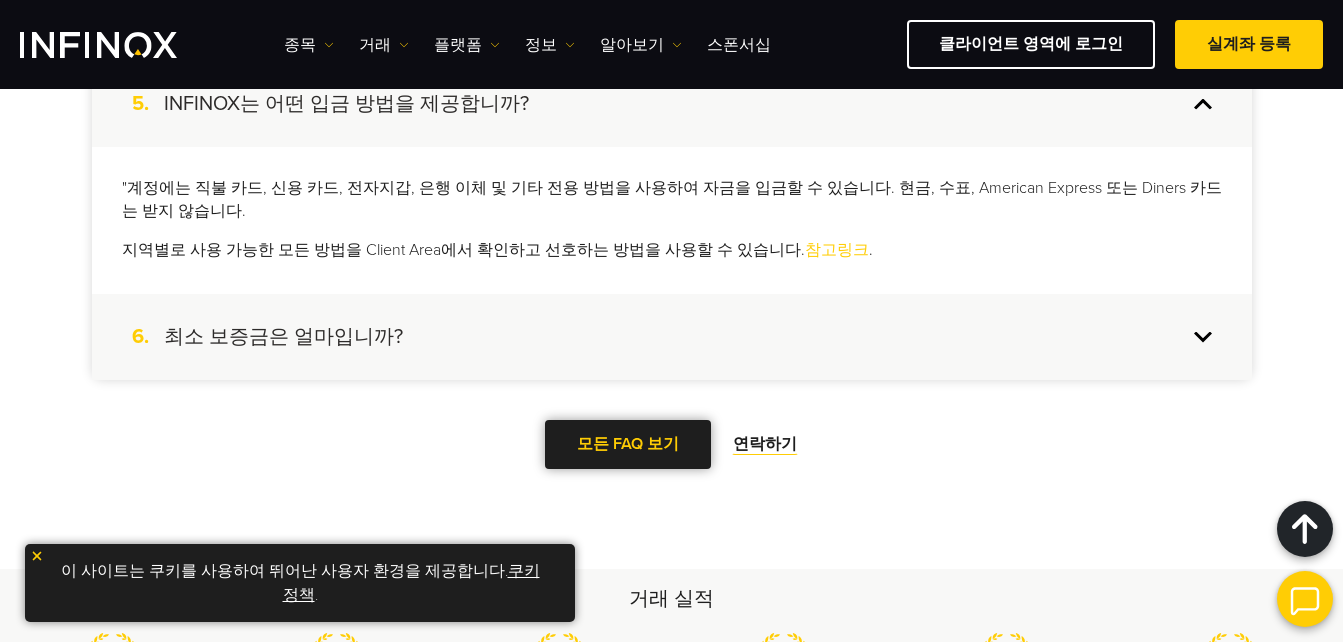 scroll, scrollTop: 2300, scrollLeft: 0, axis: vertical 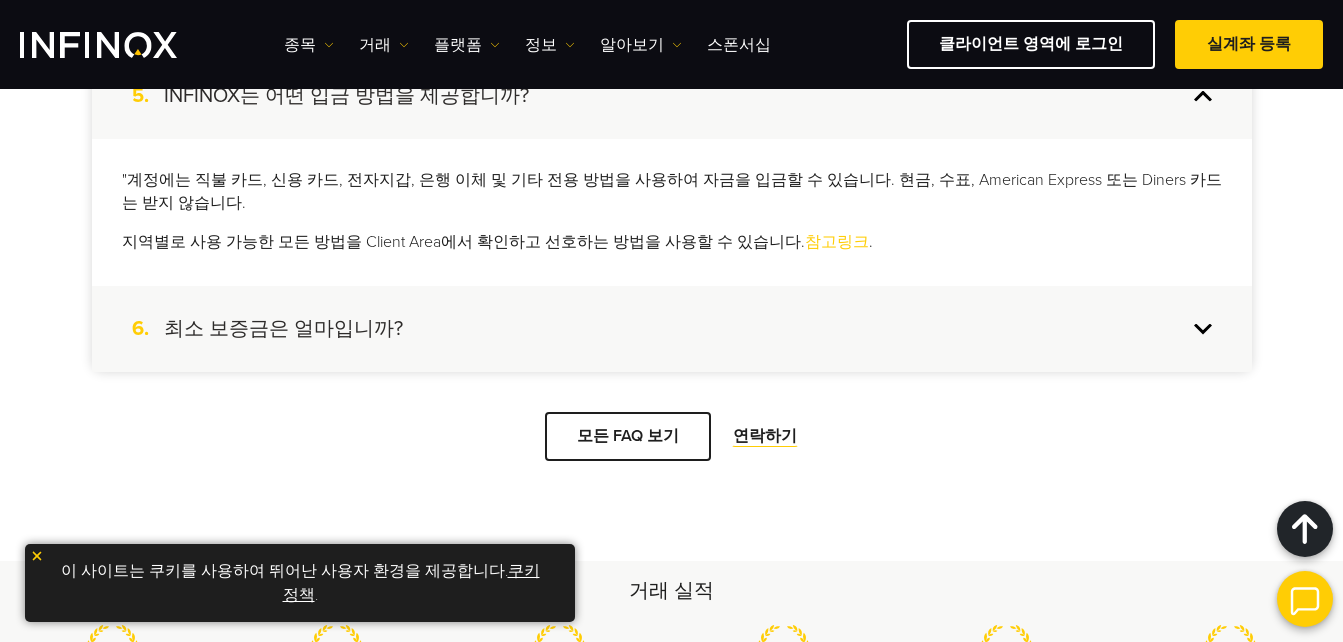 click on "최소 보증금은 얼마입니까?" at bounding box center [283, 329] 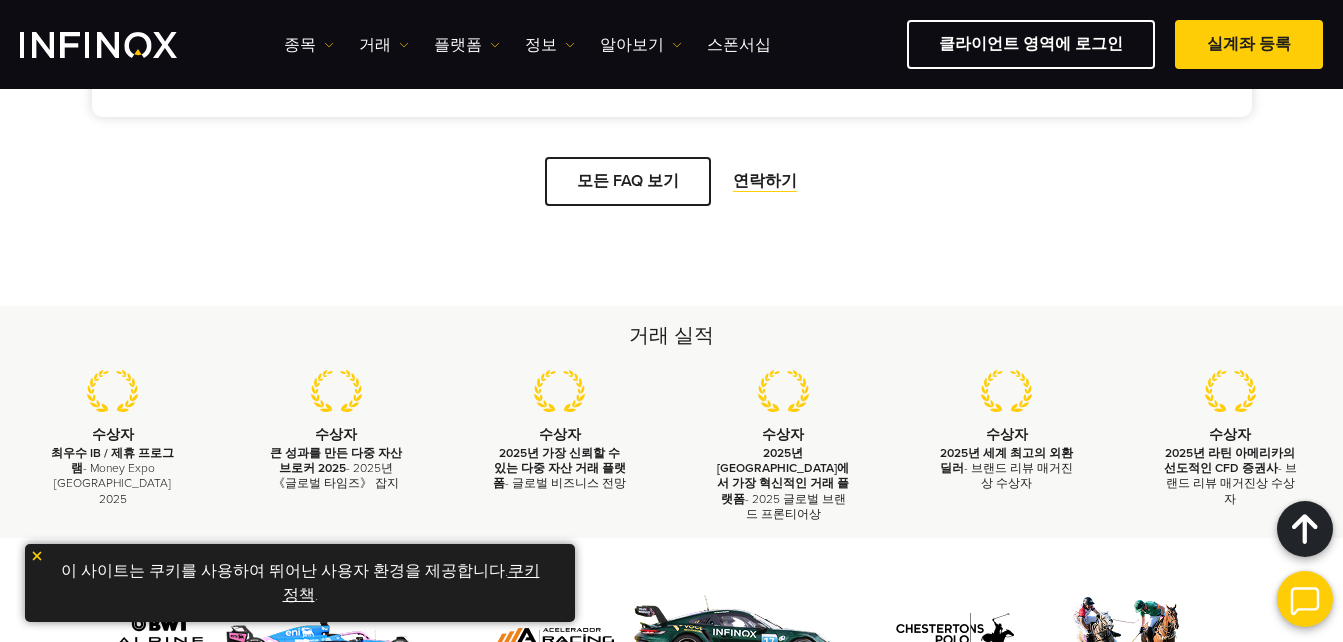 scroll, scrollTop: 2500, scrollLeft: 0, axis: vertical 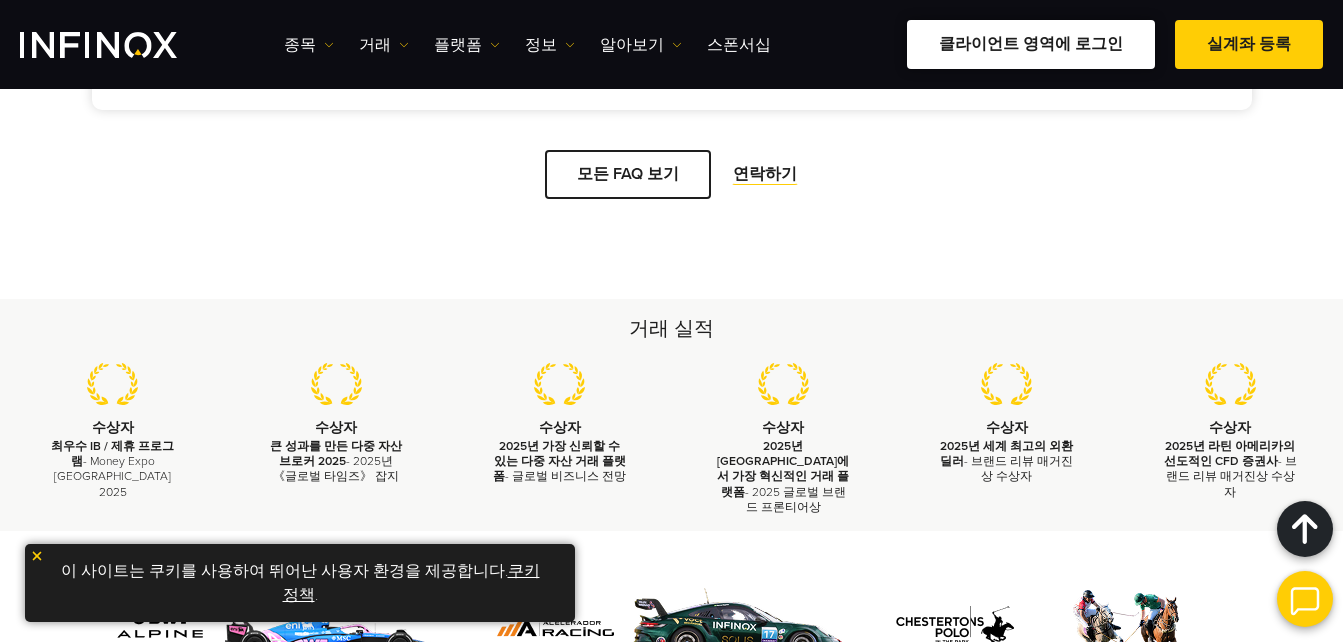 click on "클라이언트 영역에 로그인" at bounding box center (1031, 44) 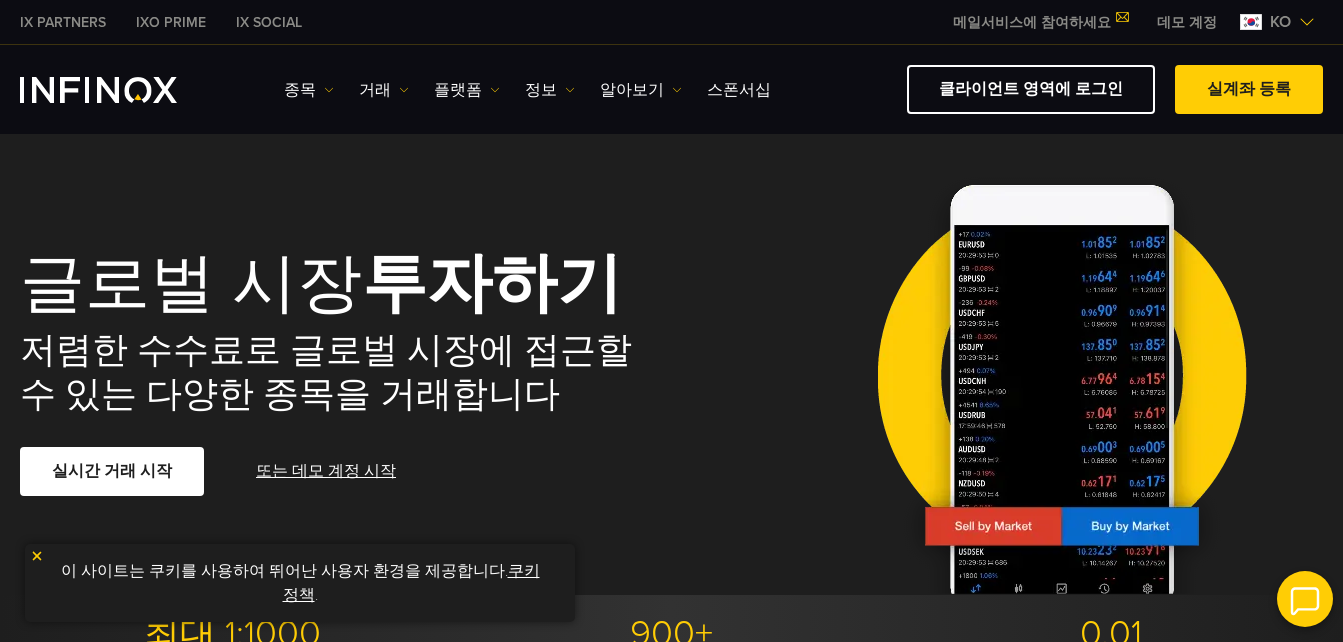 scroll, scrollTop: 0, scrollLeft: 0, axis: both 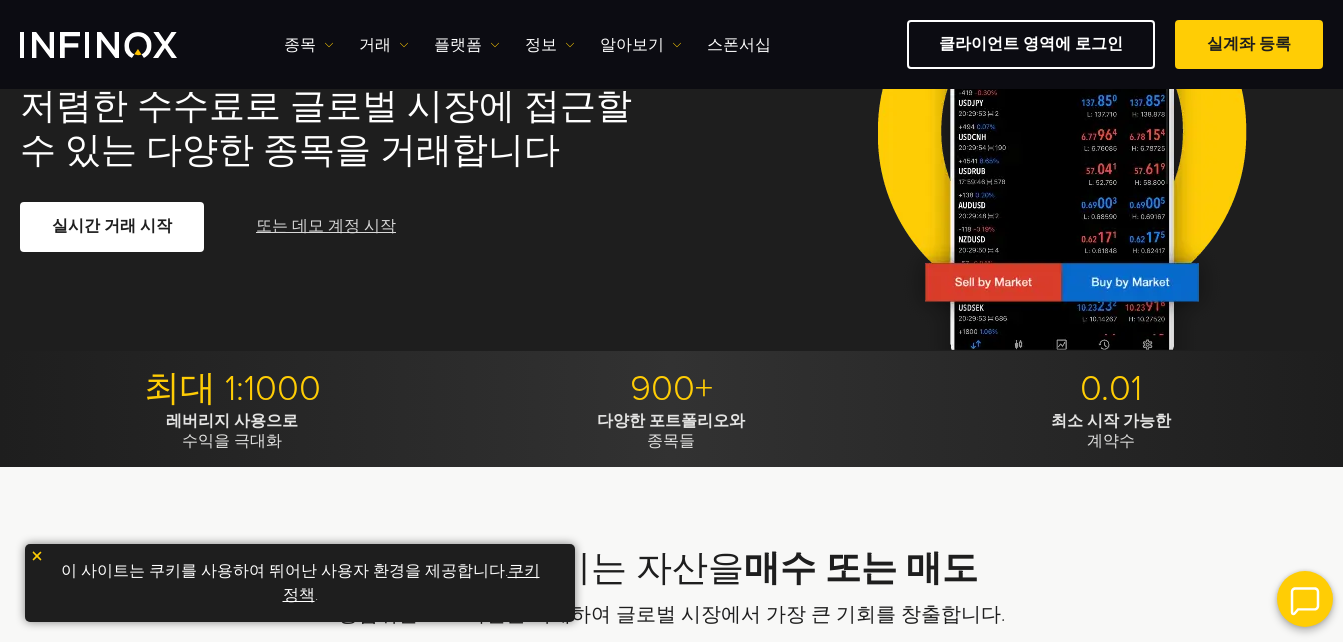 click on "또는 데모 계정 시작" at bounding box center [326, 226] 